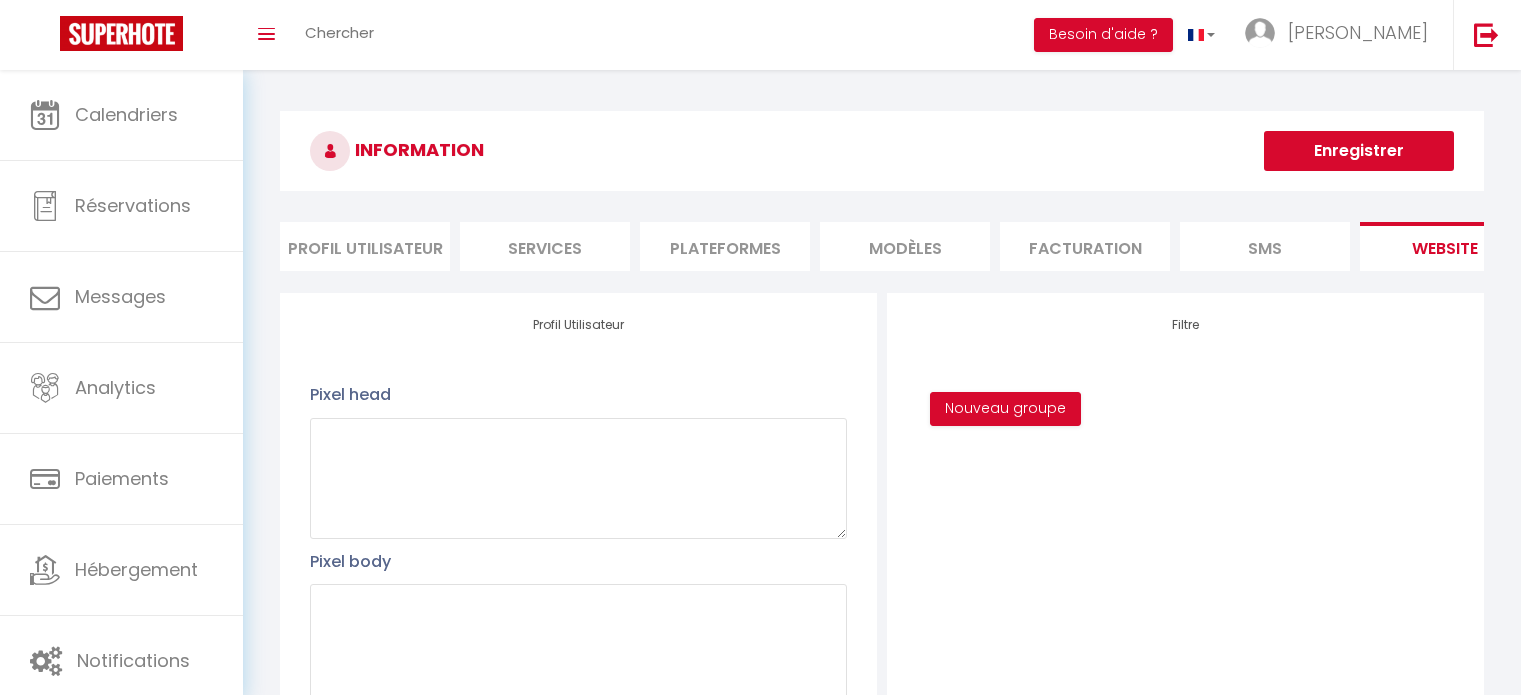 scroll, scrollTop: 0, scrollLeft: 0, axis: both 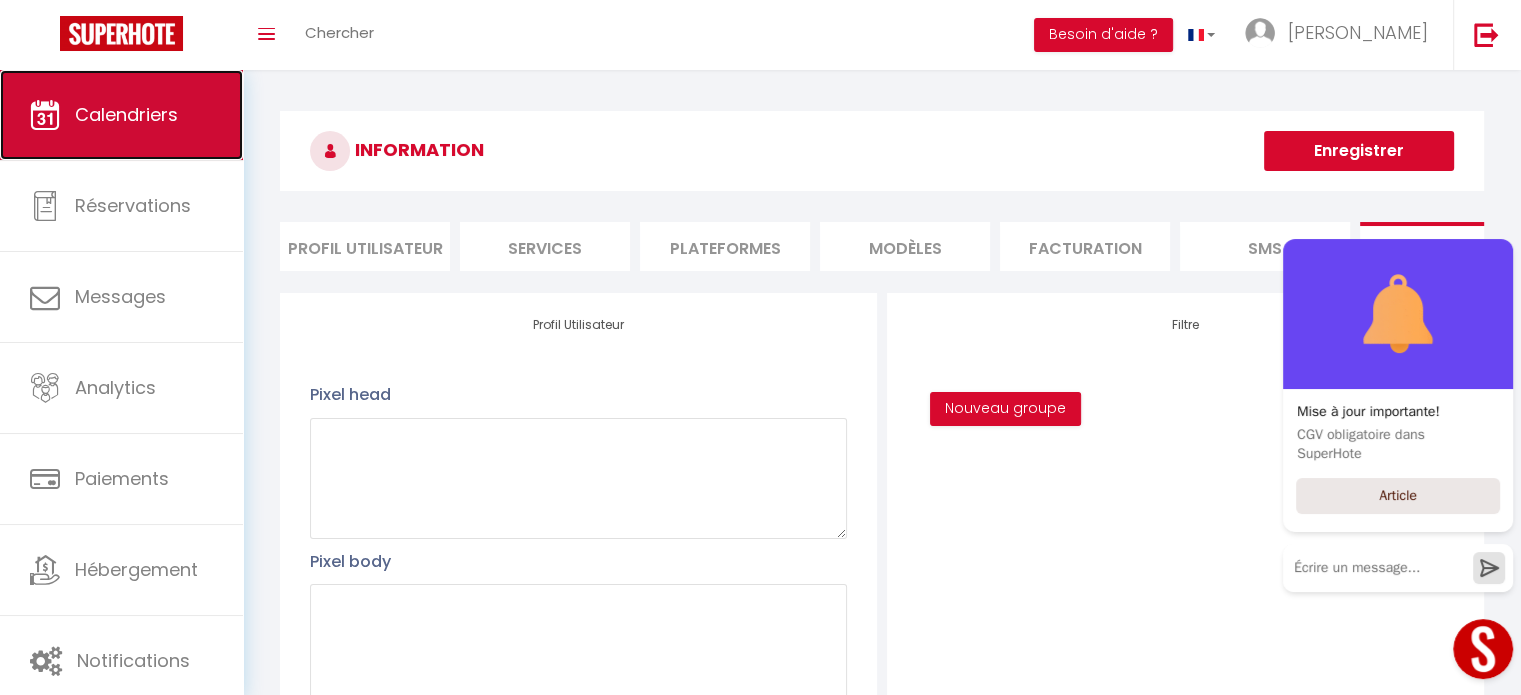 click on "Calendriers" at bounding box center [121, 115] 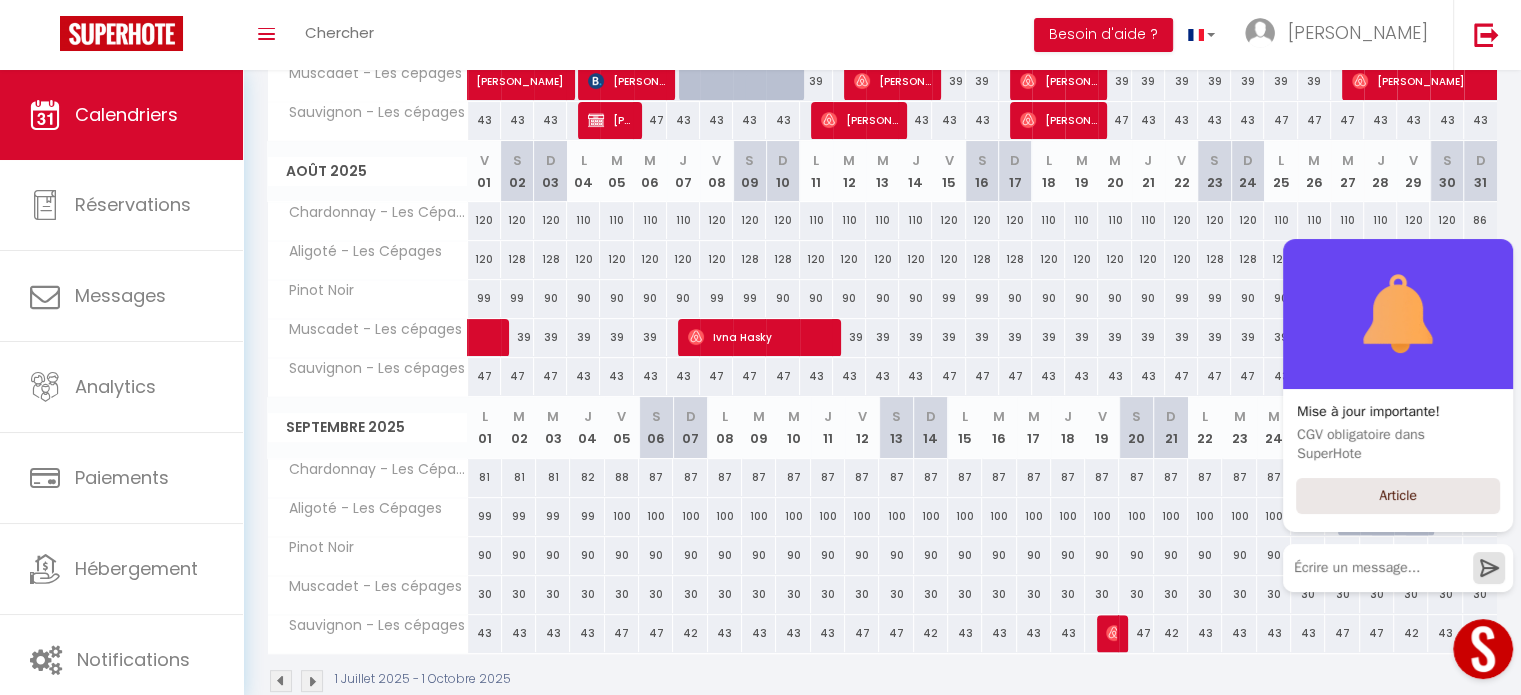 scroll, scrollTop: 508, scrollLeft: 0, axis: vertical 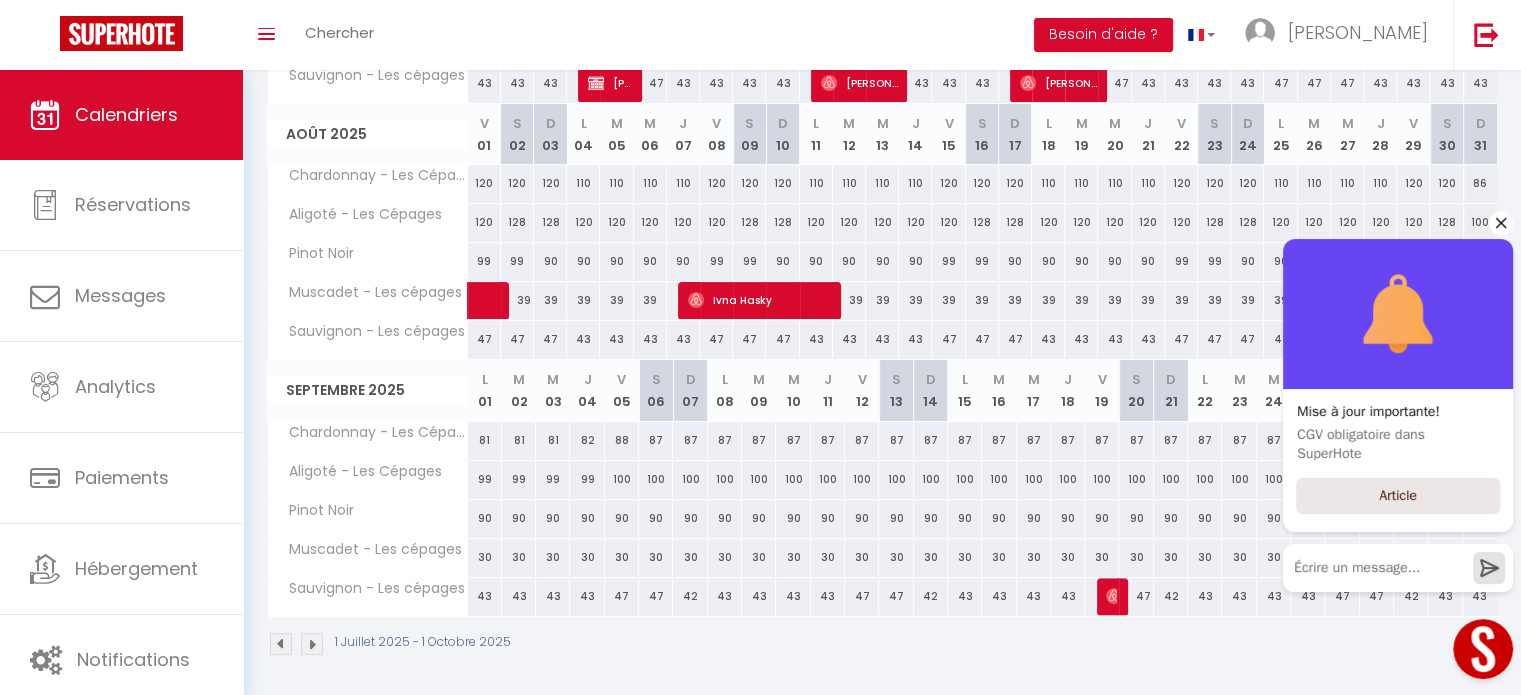 click on "CGV obligatoire dans
SuperHote" at bounding box center (1398, 445) 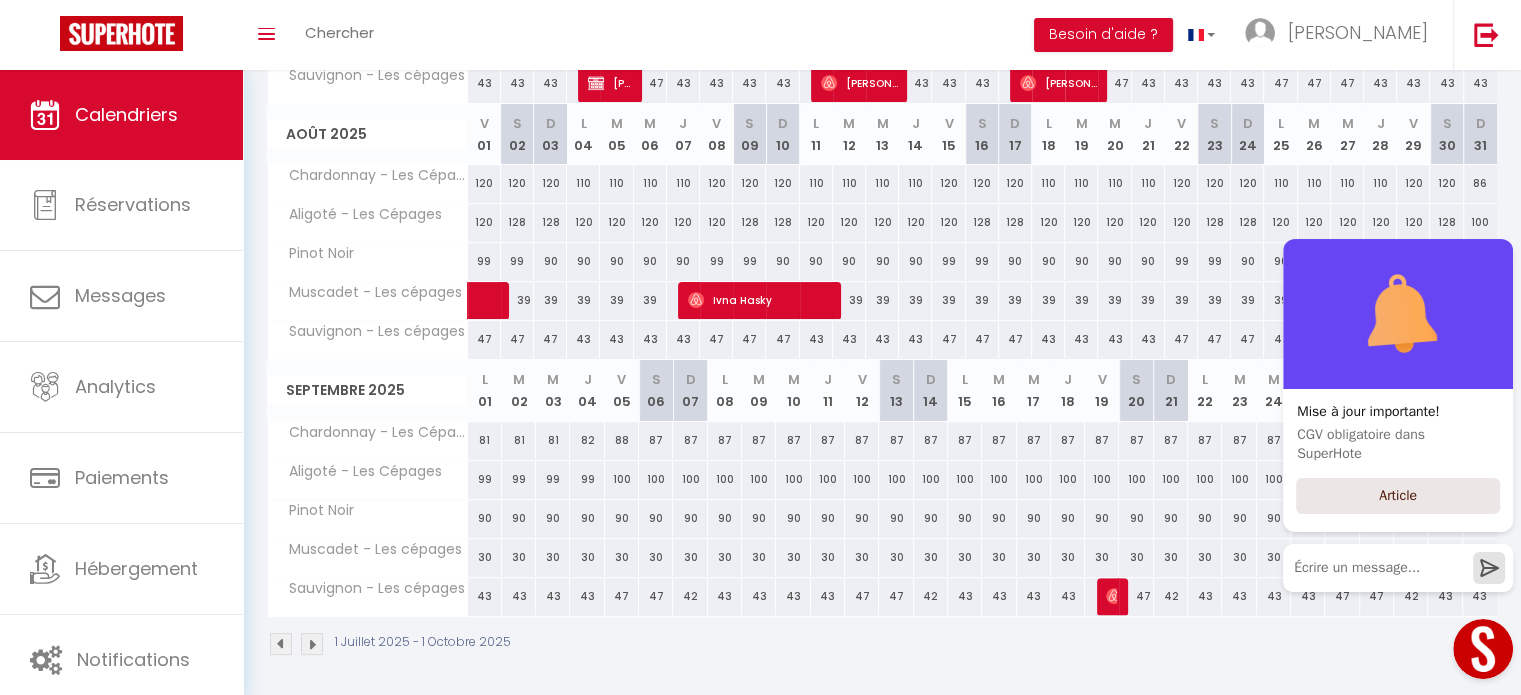 click on "1 Juillet 2025 - 1 Octobre 2025" at bounding box center [882, 646] 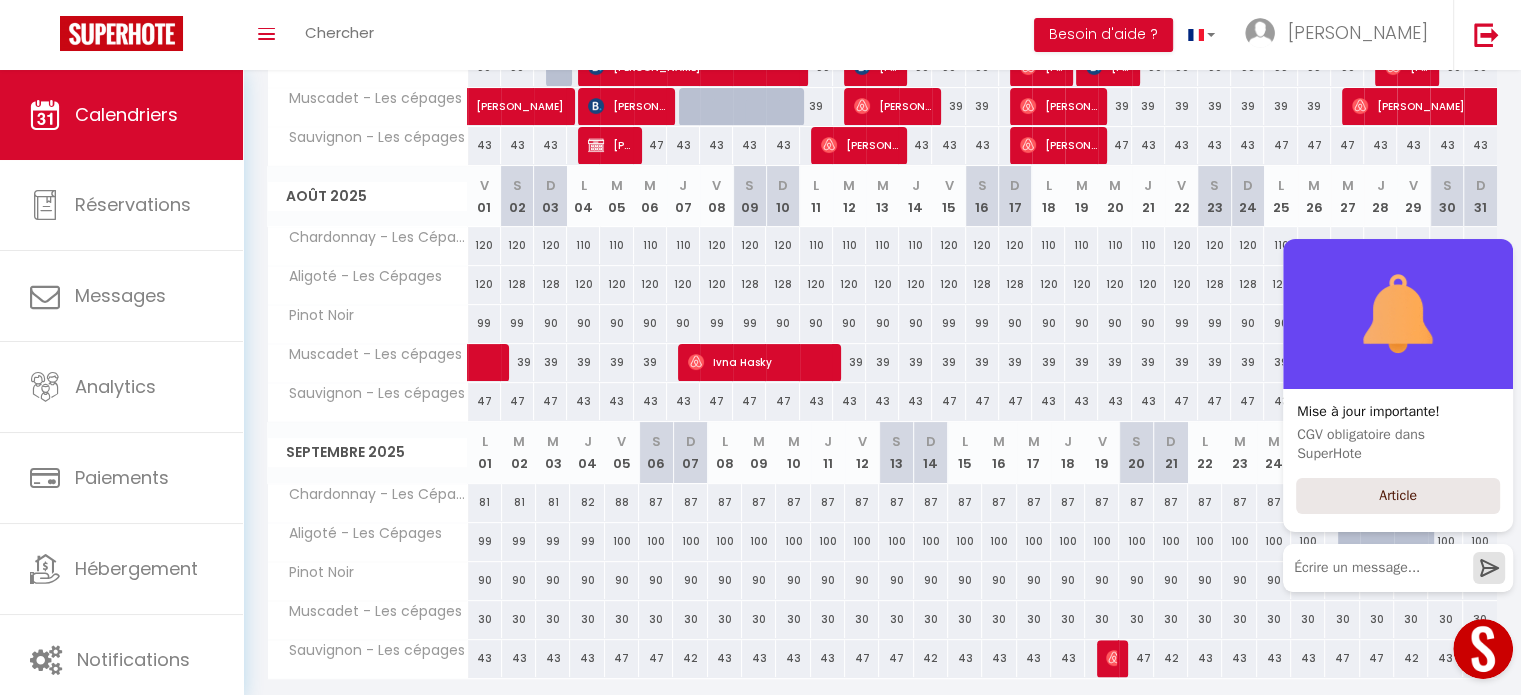 scroll, scrollTop: 444, scrollLeft: 0, axis: vertical 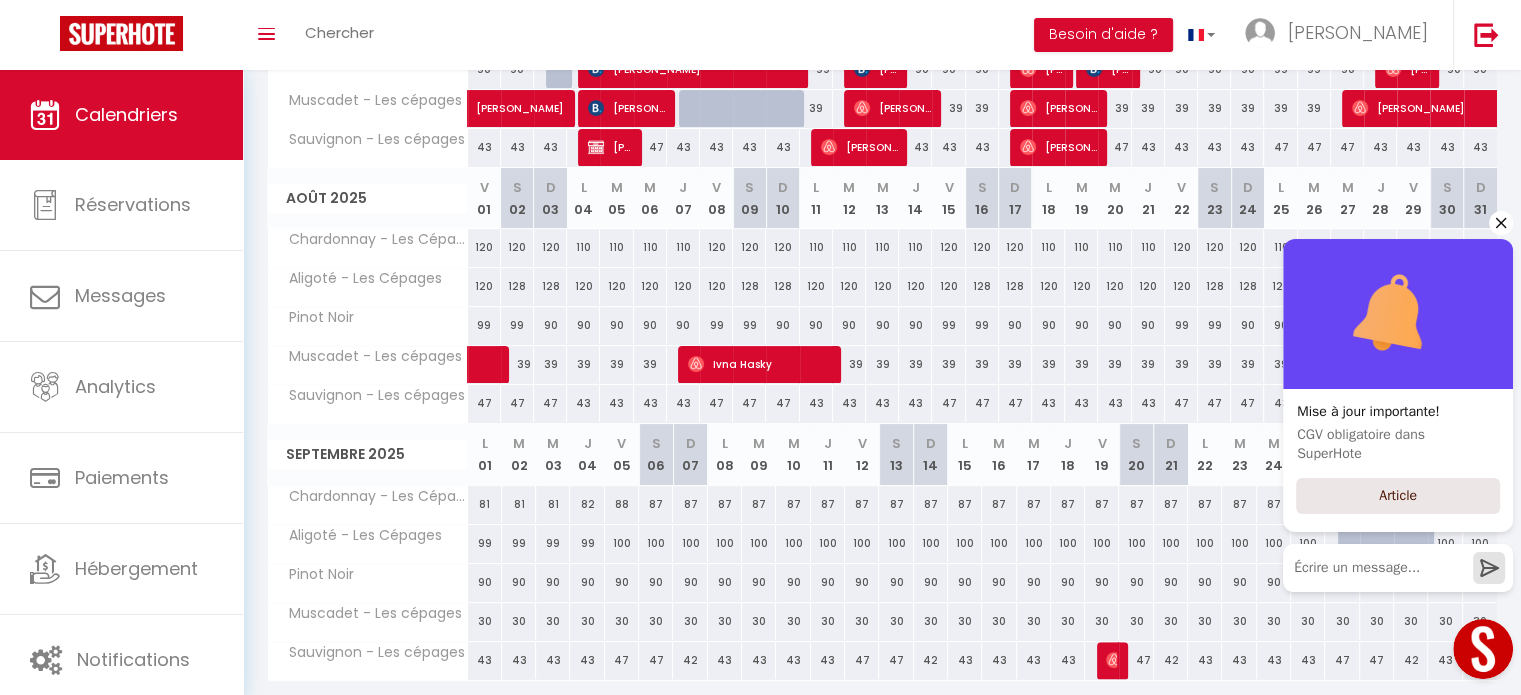 click 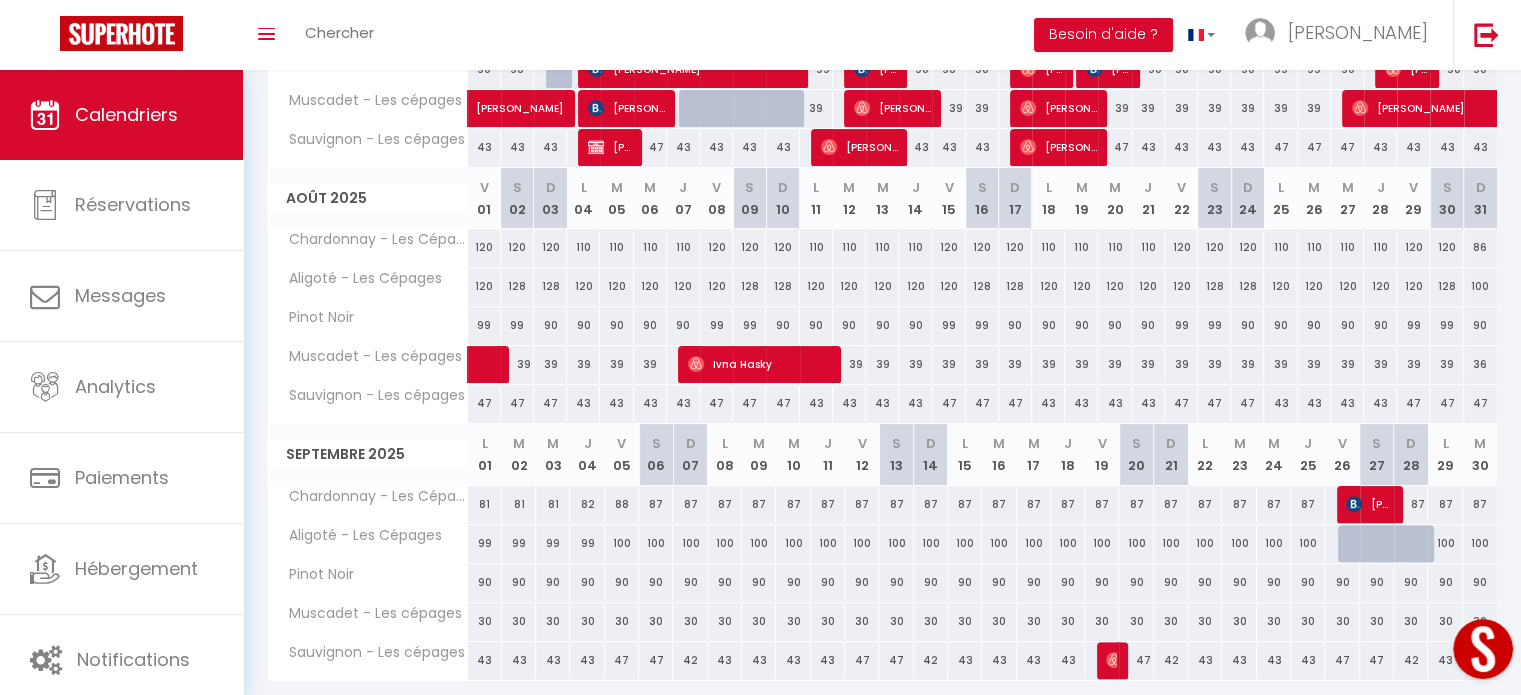 type 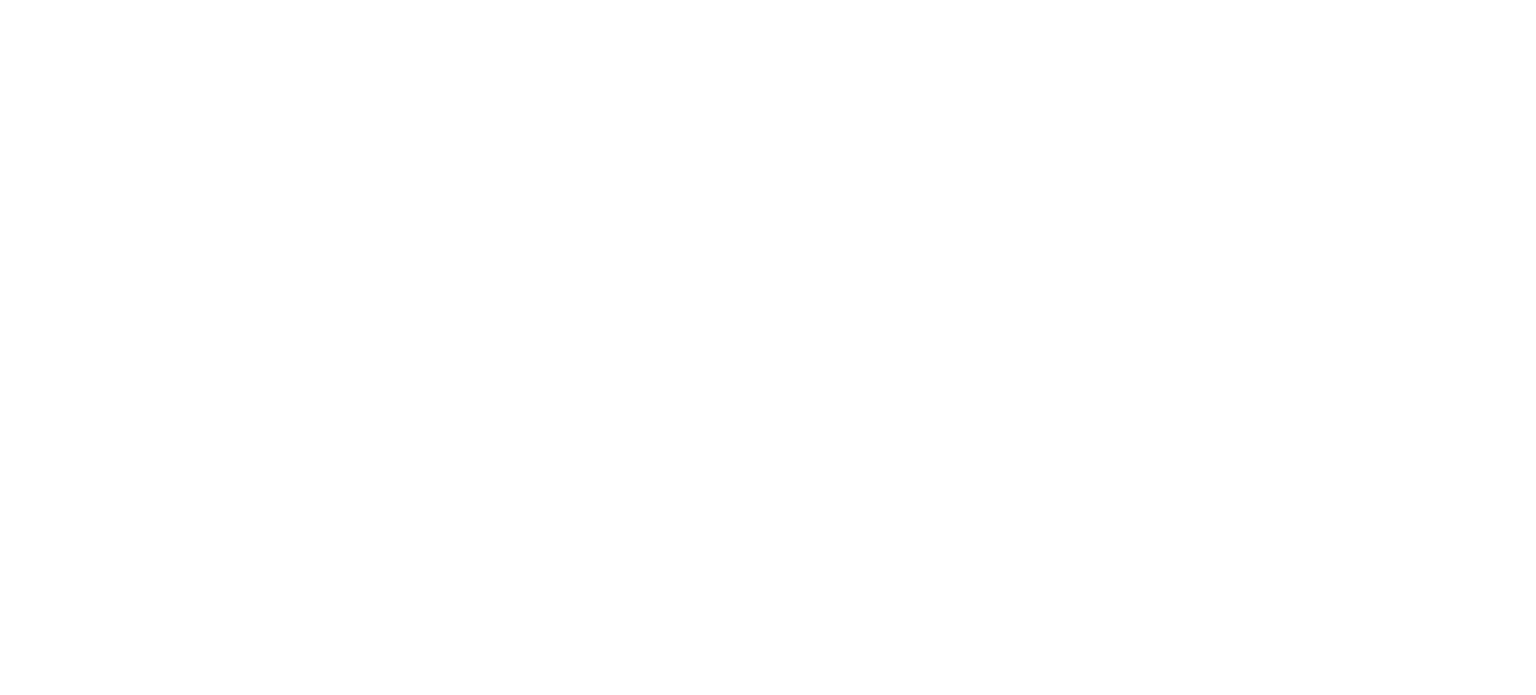 scroll, scrollTop: 0, scrollLeft: 0, axis: both 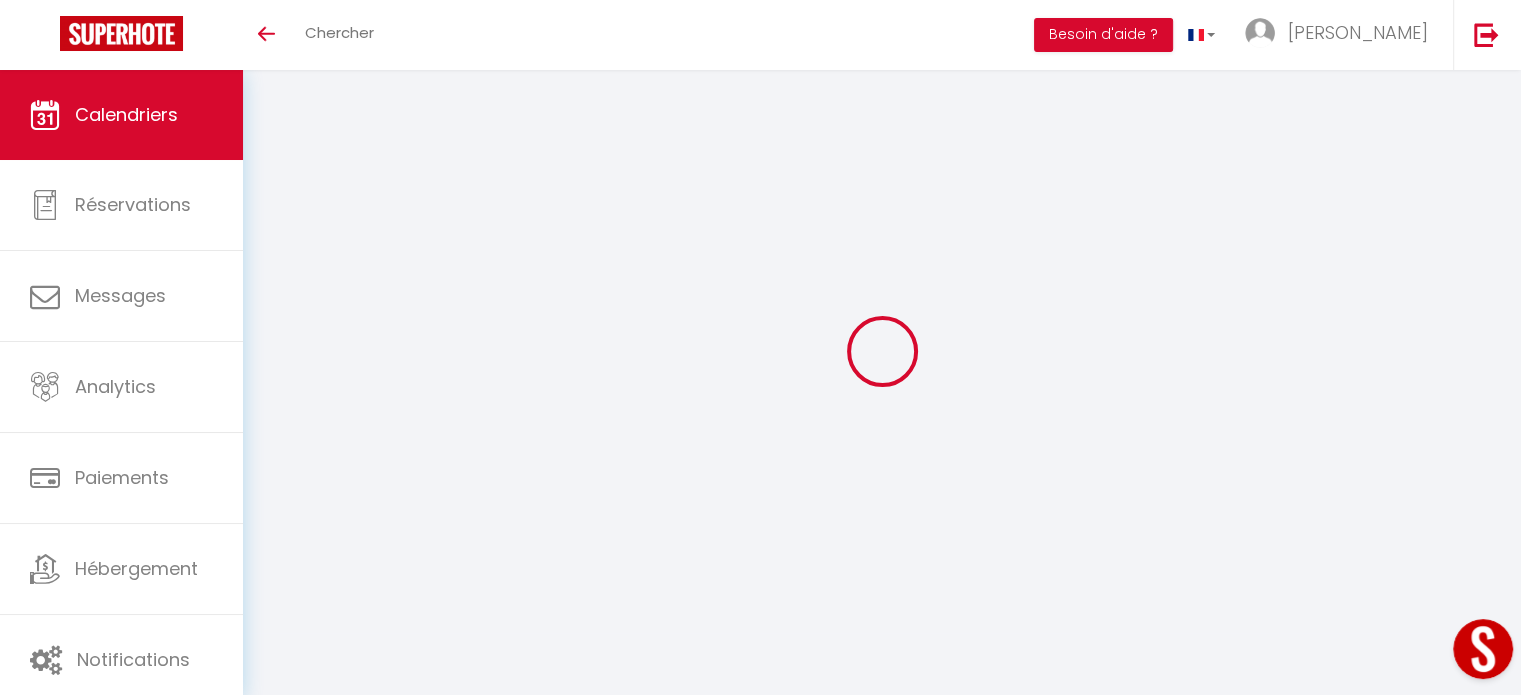 select 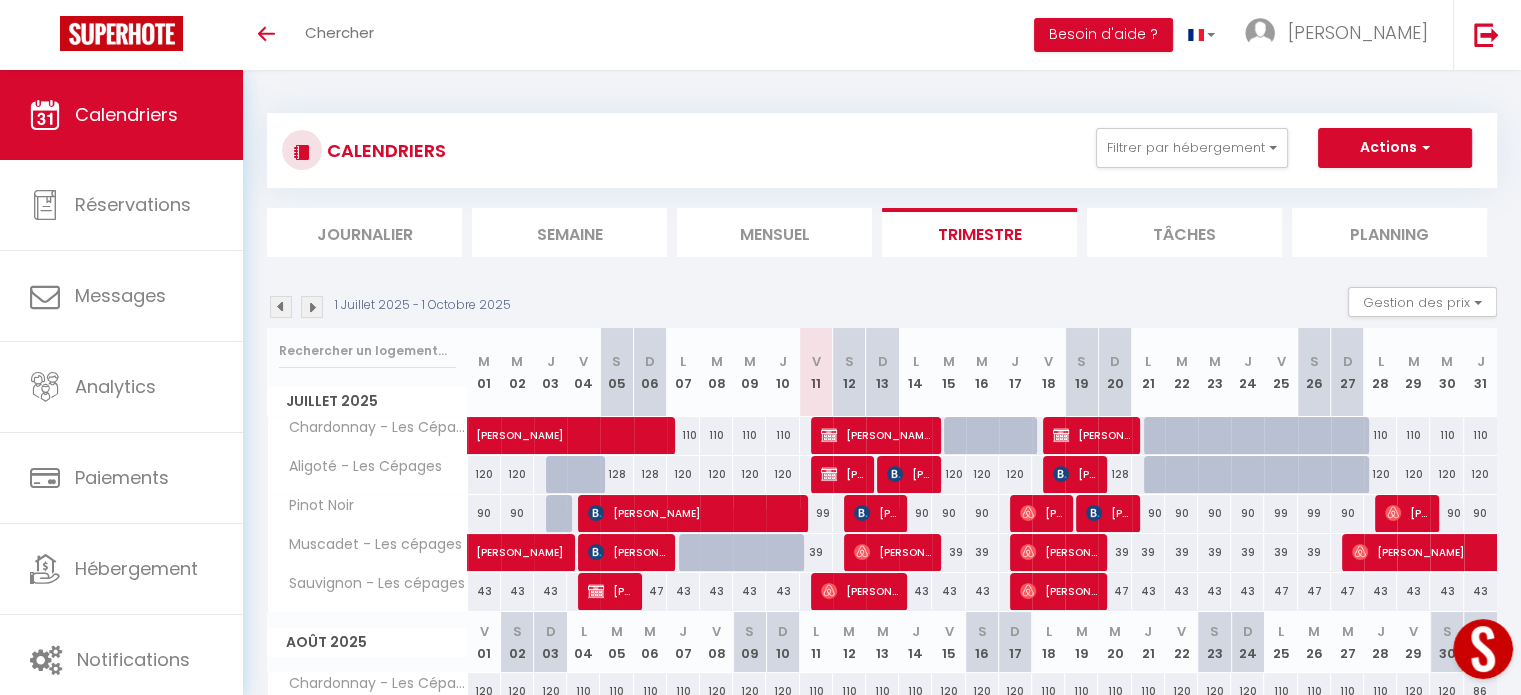 scroll, scrollTop: 444, scrollLeft: 0, axis: vertical 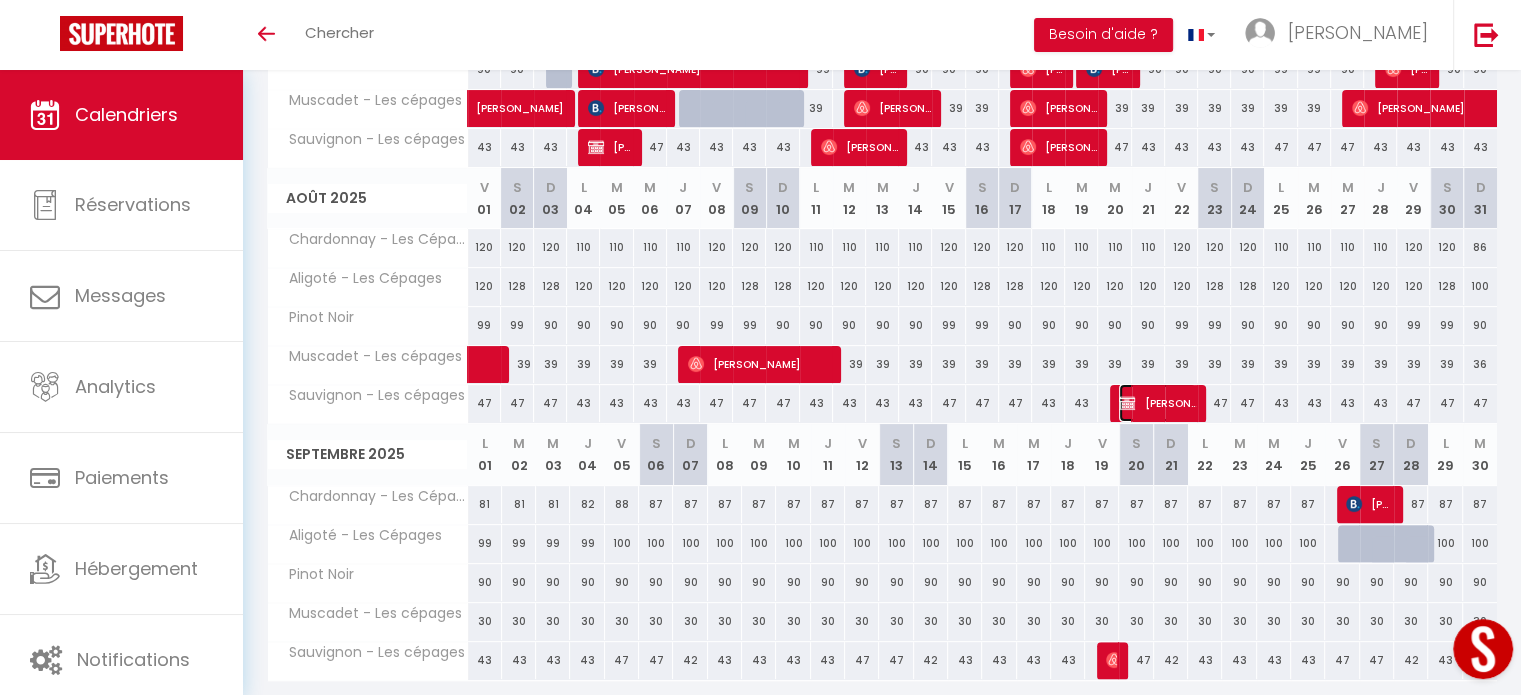 click on "Sylvie et Heinz Kraus" at bounding box center [1157, 403] 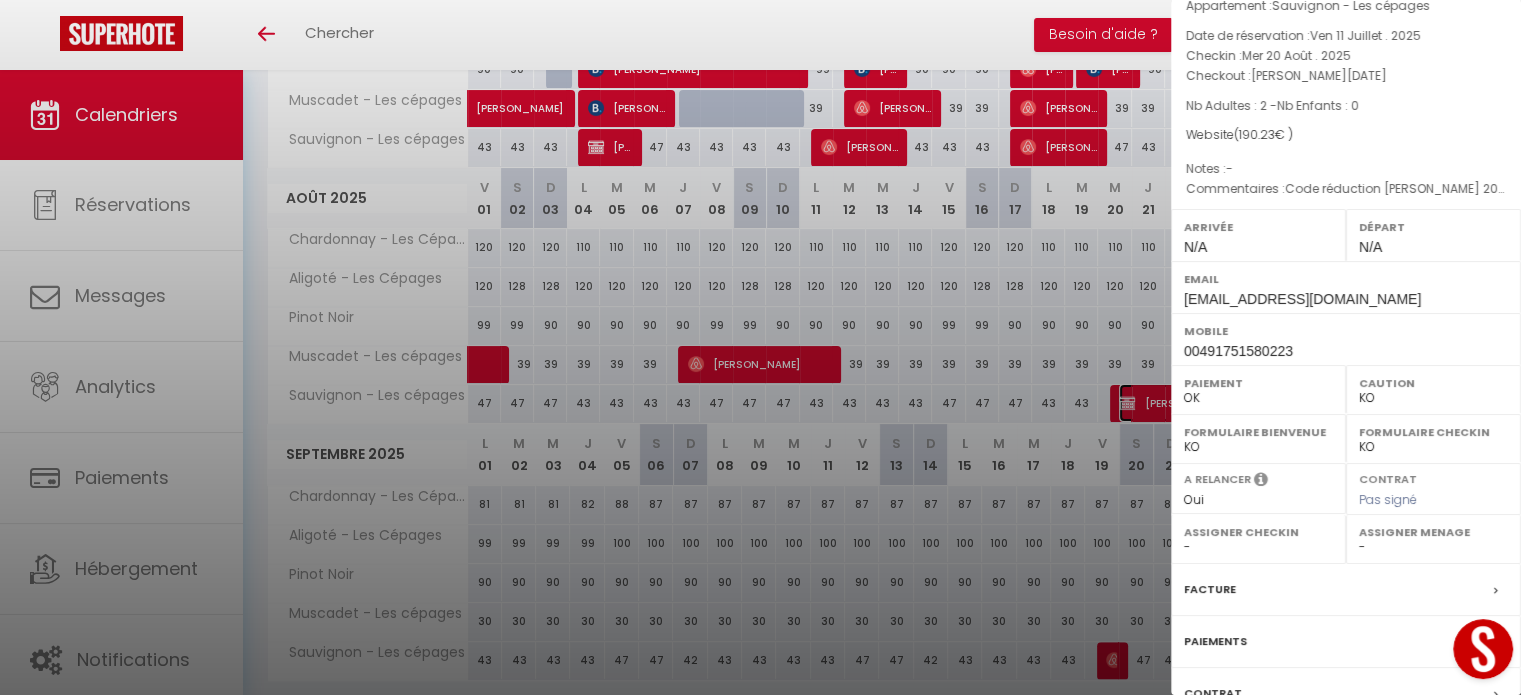 scroll, scrollTop: 140, scrollLeft: 0, axis: vertical 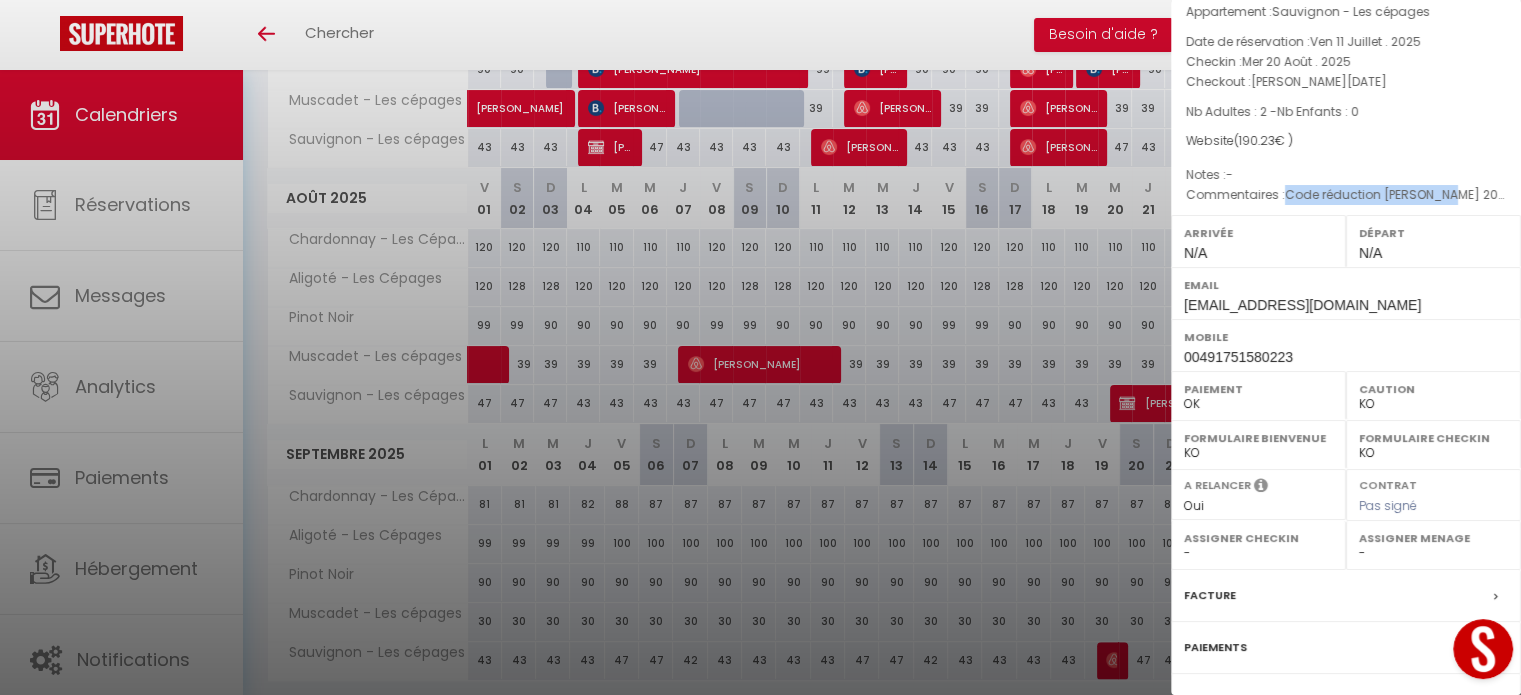 drag, startPoint x: 1446, startPoint y: 160, endPoint x: 1288, endPoint y: 166, distance: 158.11388 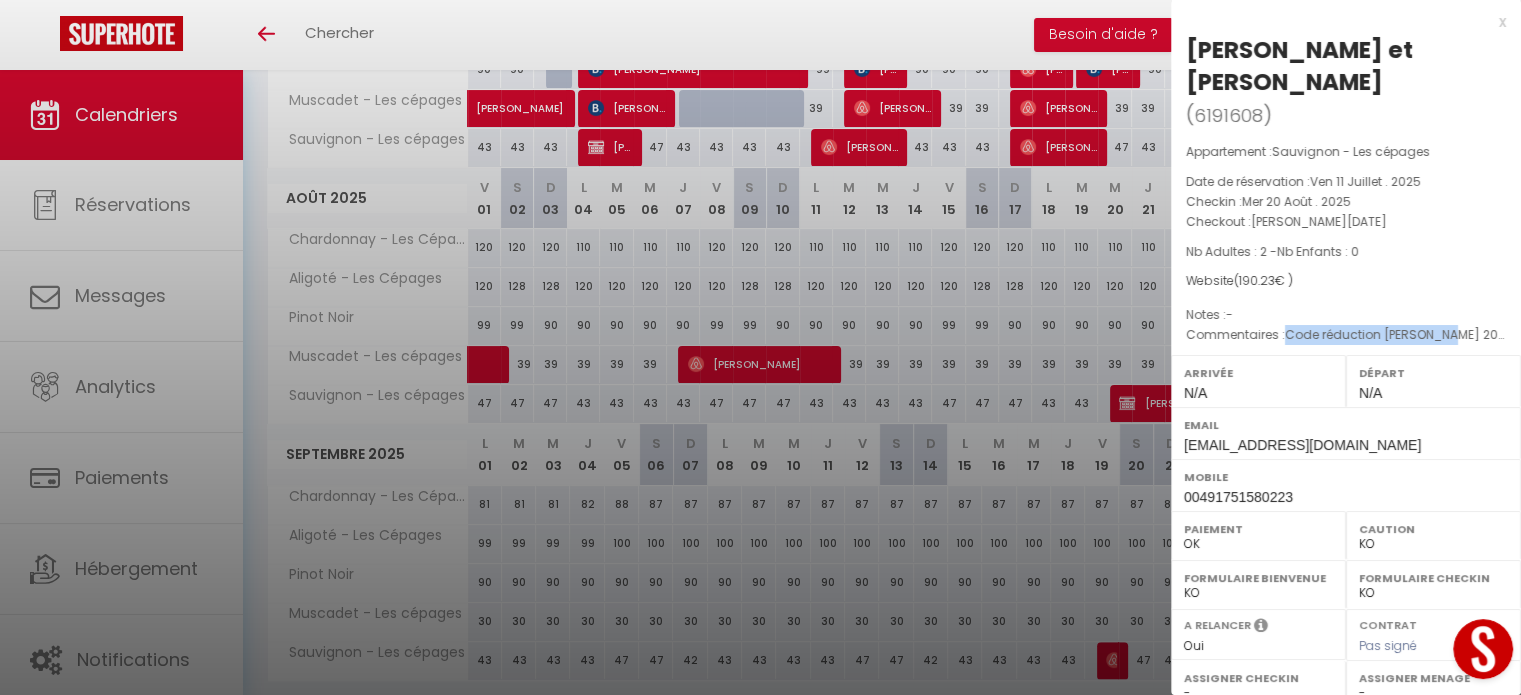 scroll, scrollTop: 265, scrollLeft: 0, axis: vertical 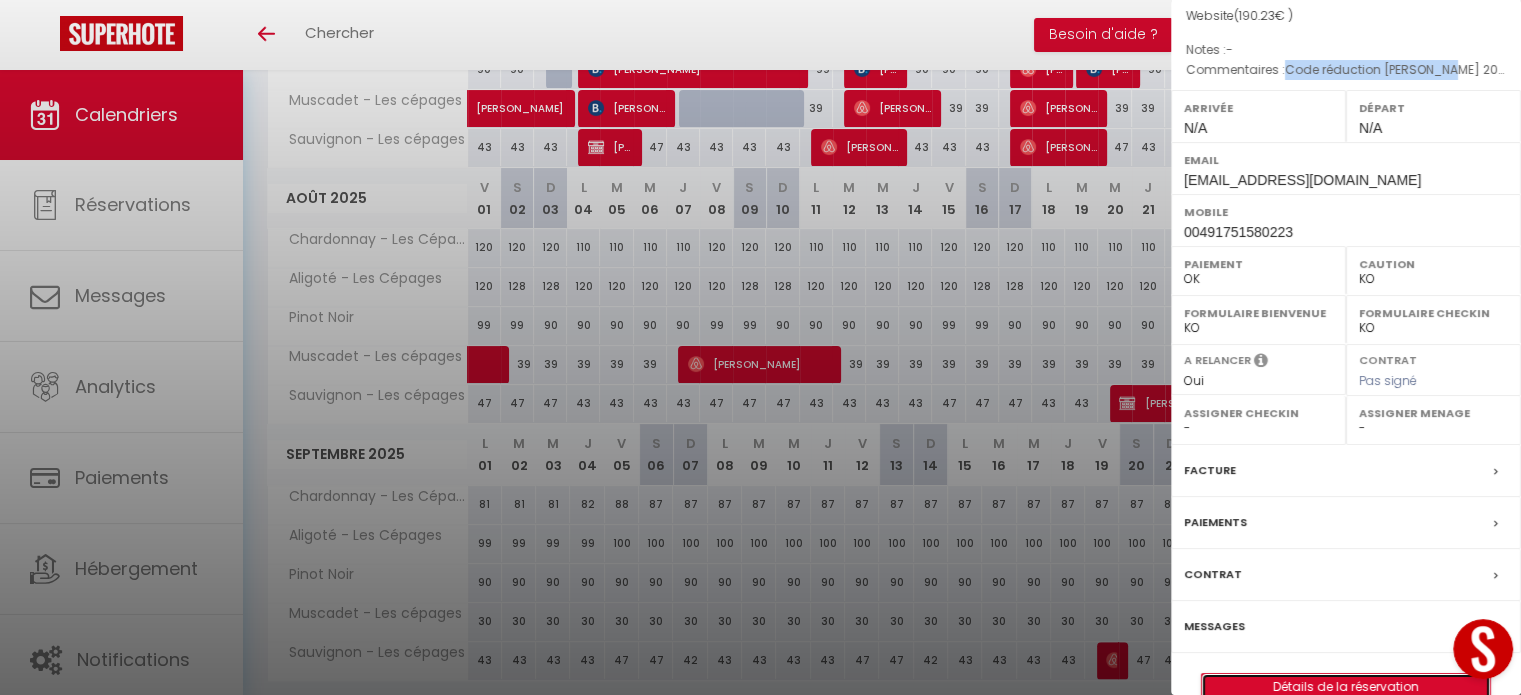 click on "Détails de la réservation" at bounding box center [1346, 687] 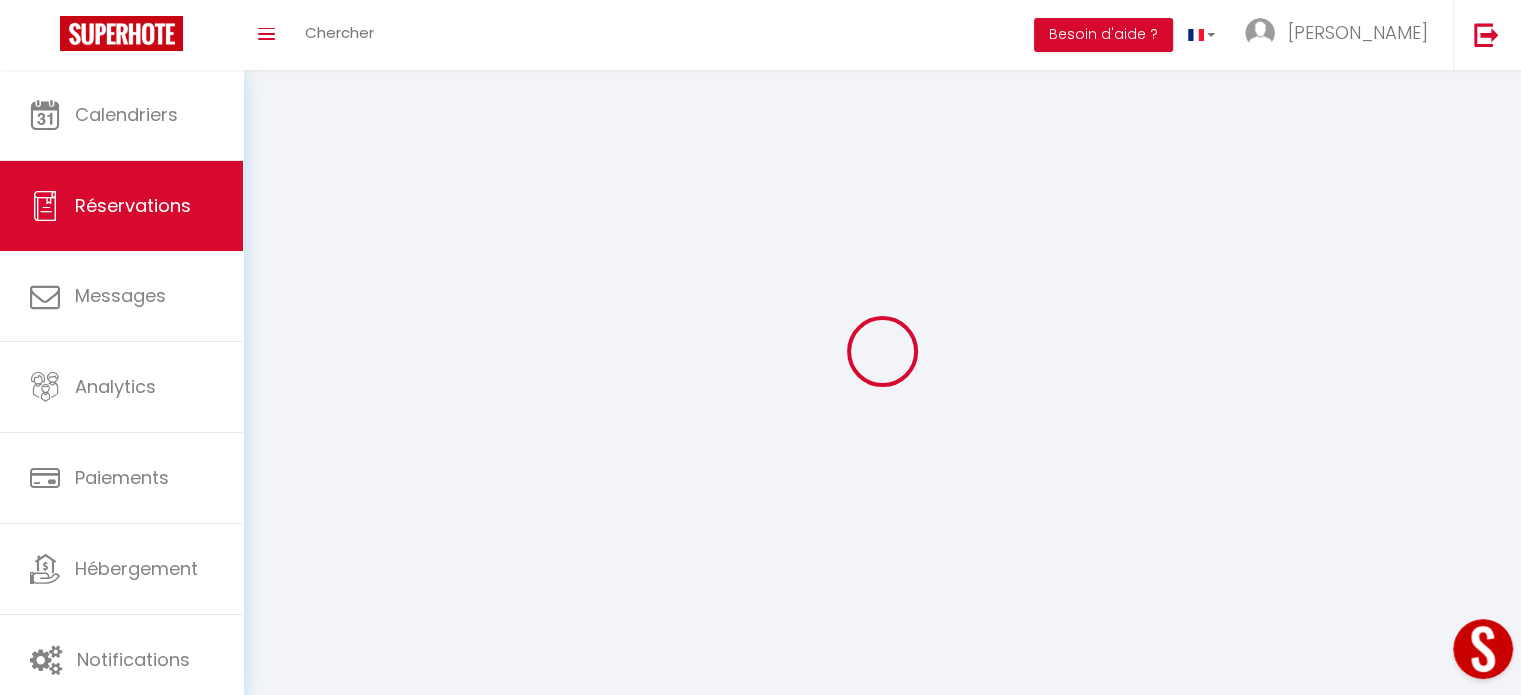 scroll, scrollTop: 70, scrollLeft: 0, axis: vertical 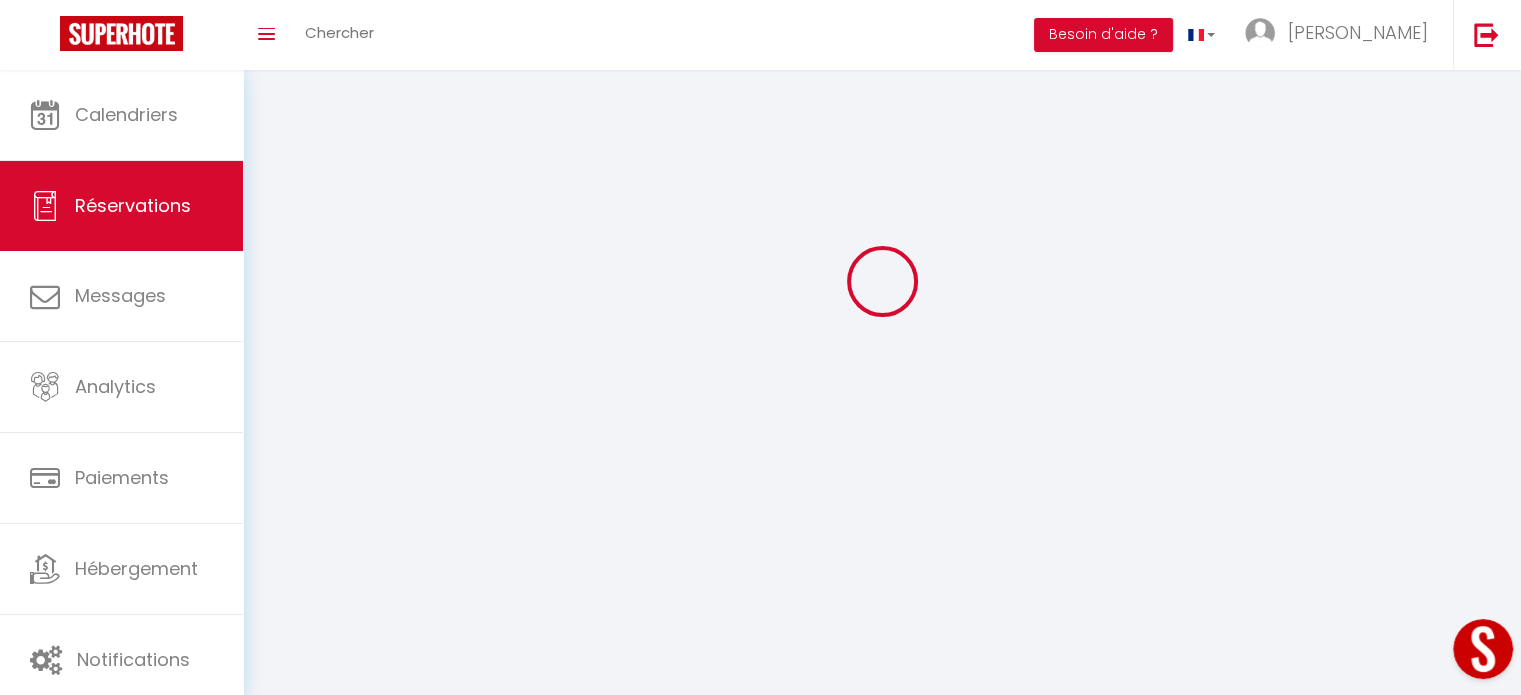 select 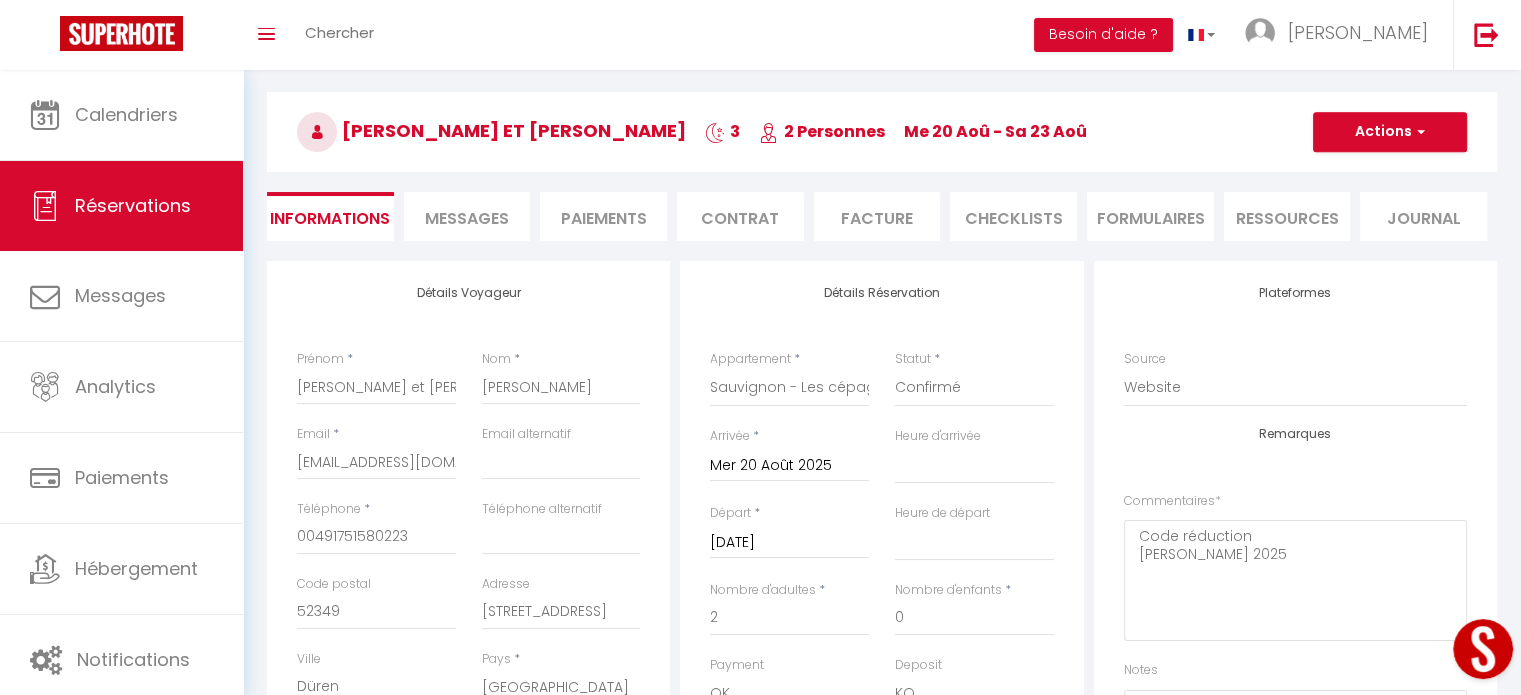 type on "45" 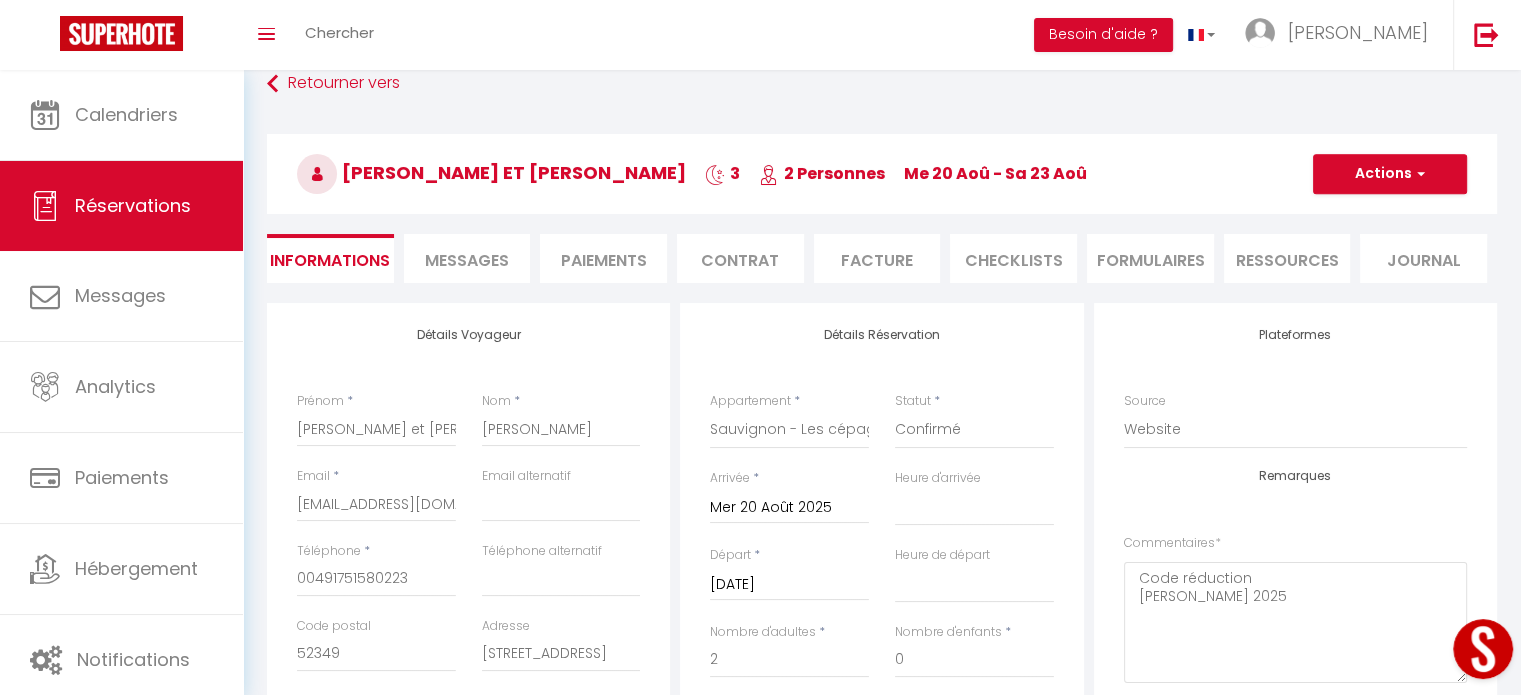 scroll, scrollTop: 27, scrollLeft: 0, axis: vertical 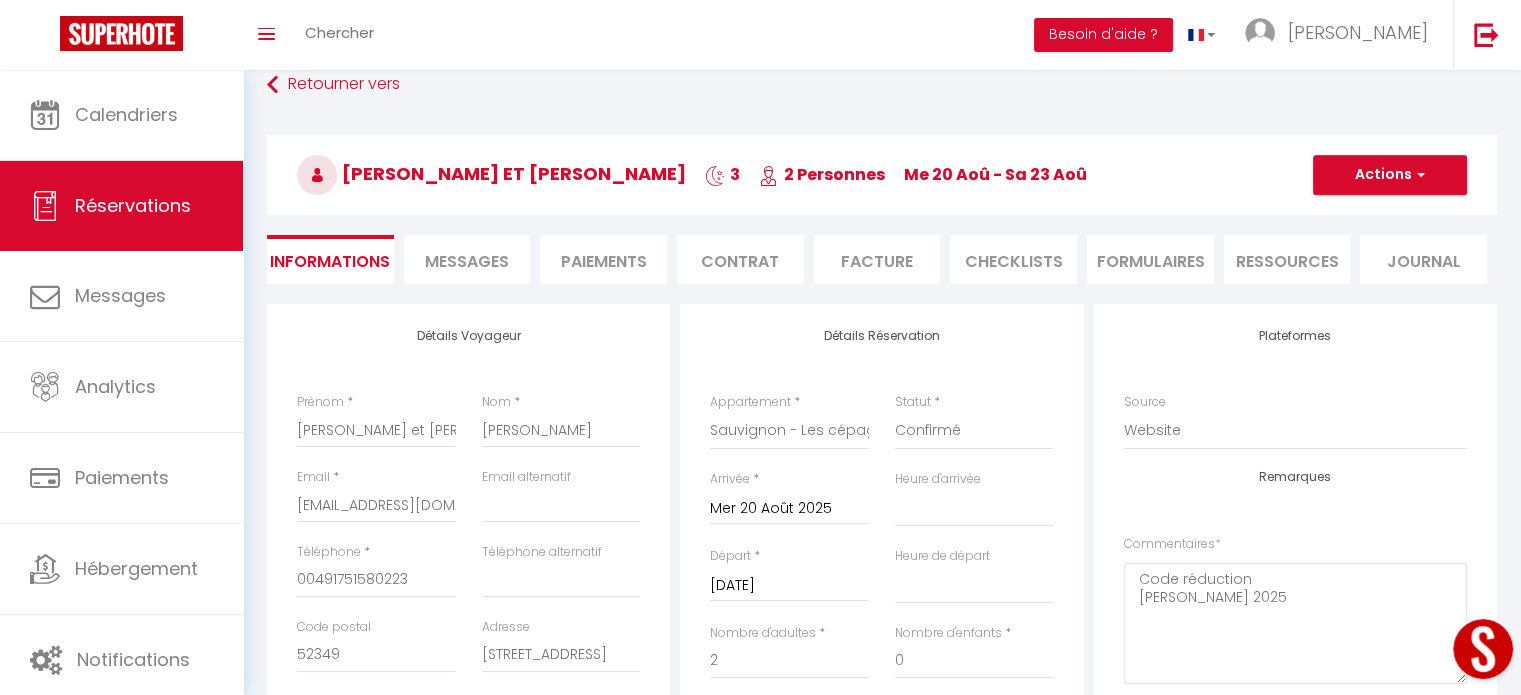 click on "Paiements" at bounding box center [603, 259] 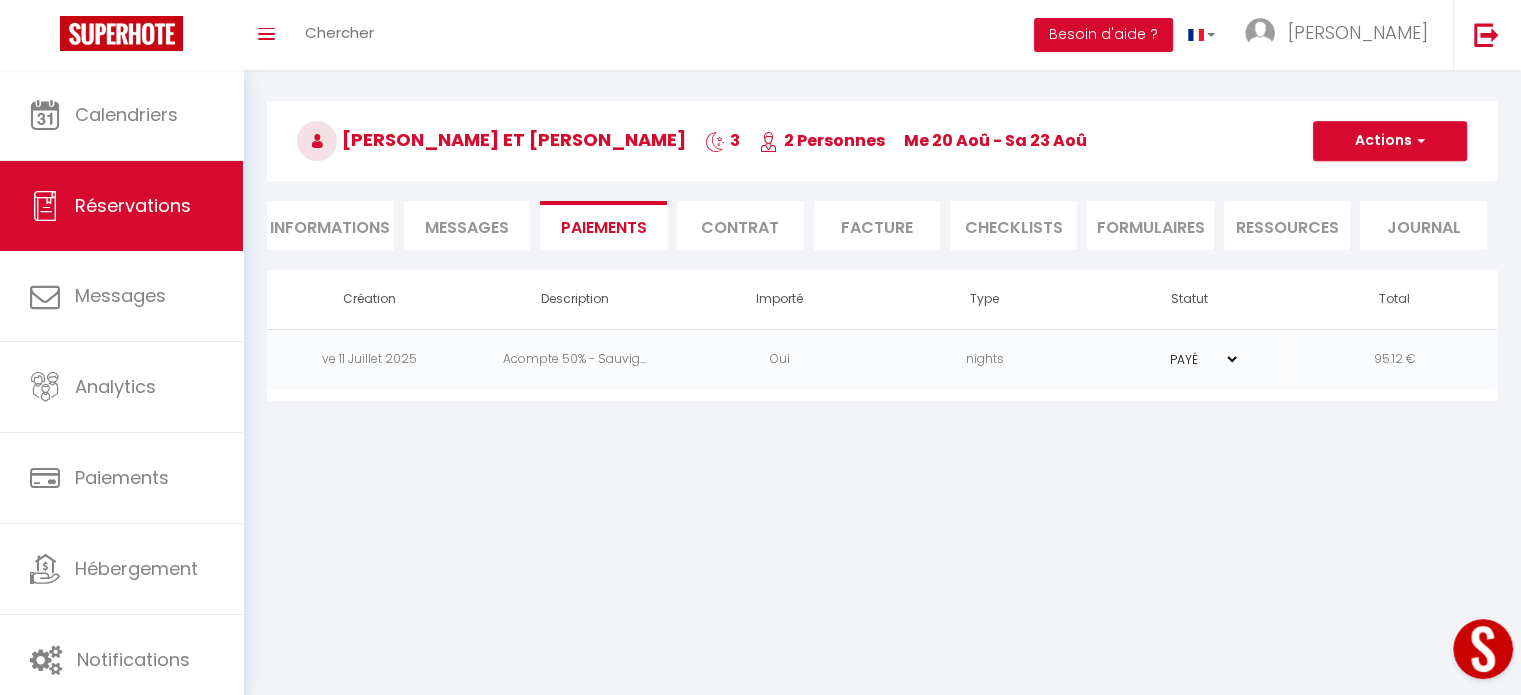 scroll, scrollTop: 63, scrollLeft: 0, axis: vertical 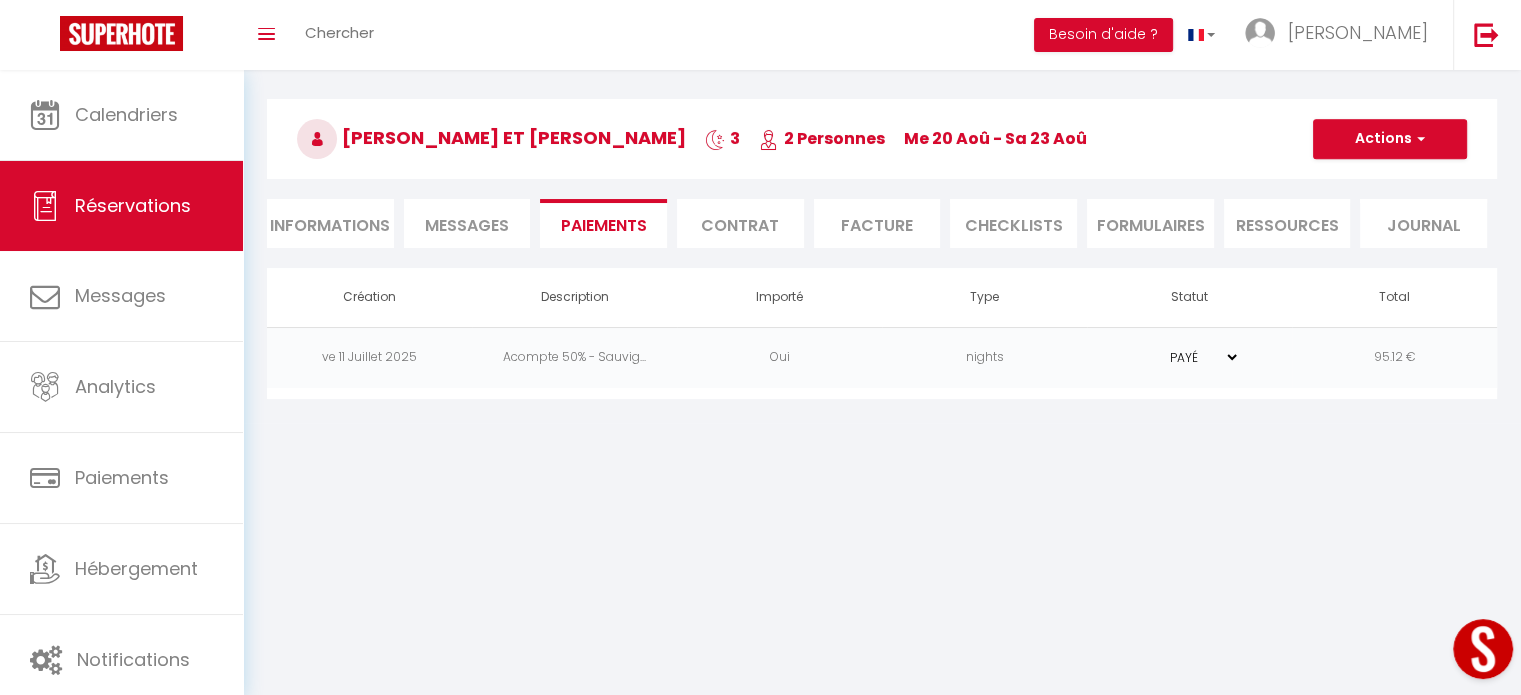 click on "Facture" at bounding box center (877, 223) 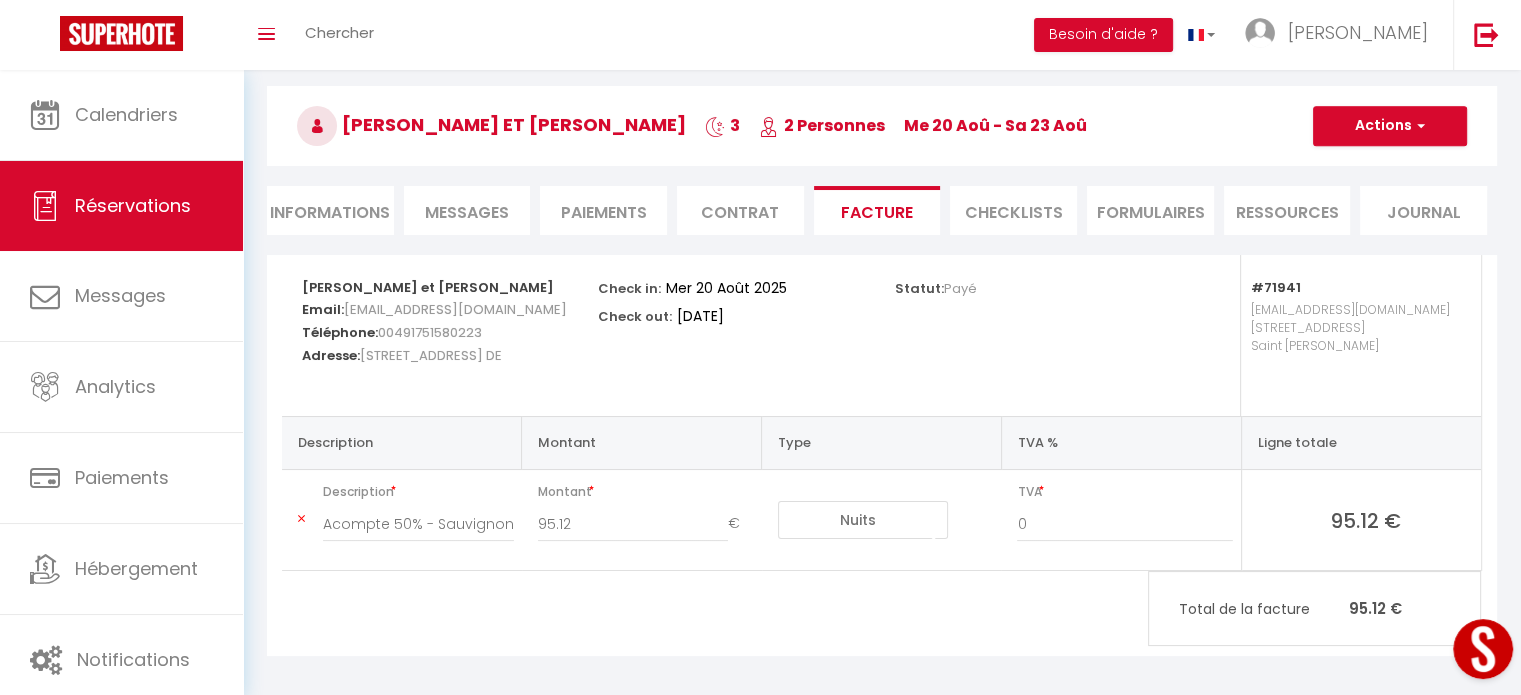 scroll, scrollTop: 76, scrollLeft: 0, axis: vertical 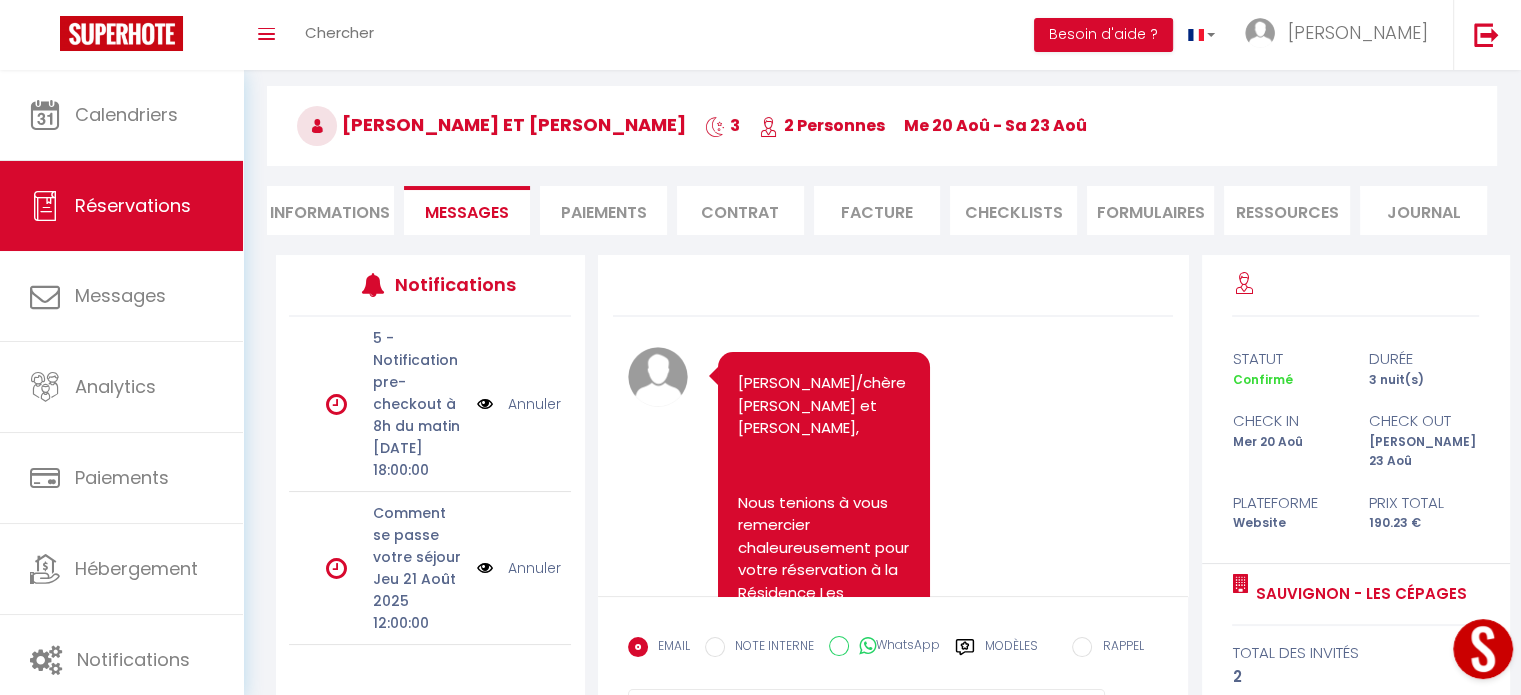 click on "Informations" at bounding box center [330, 210] 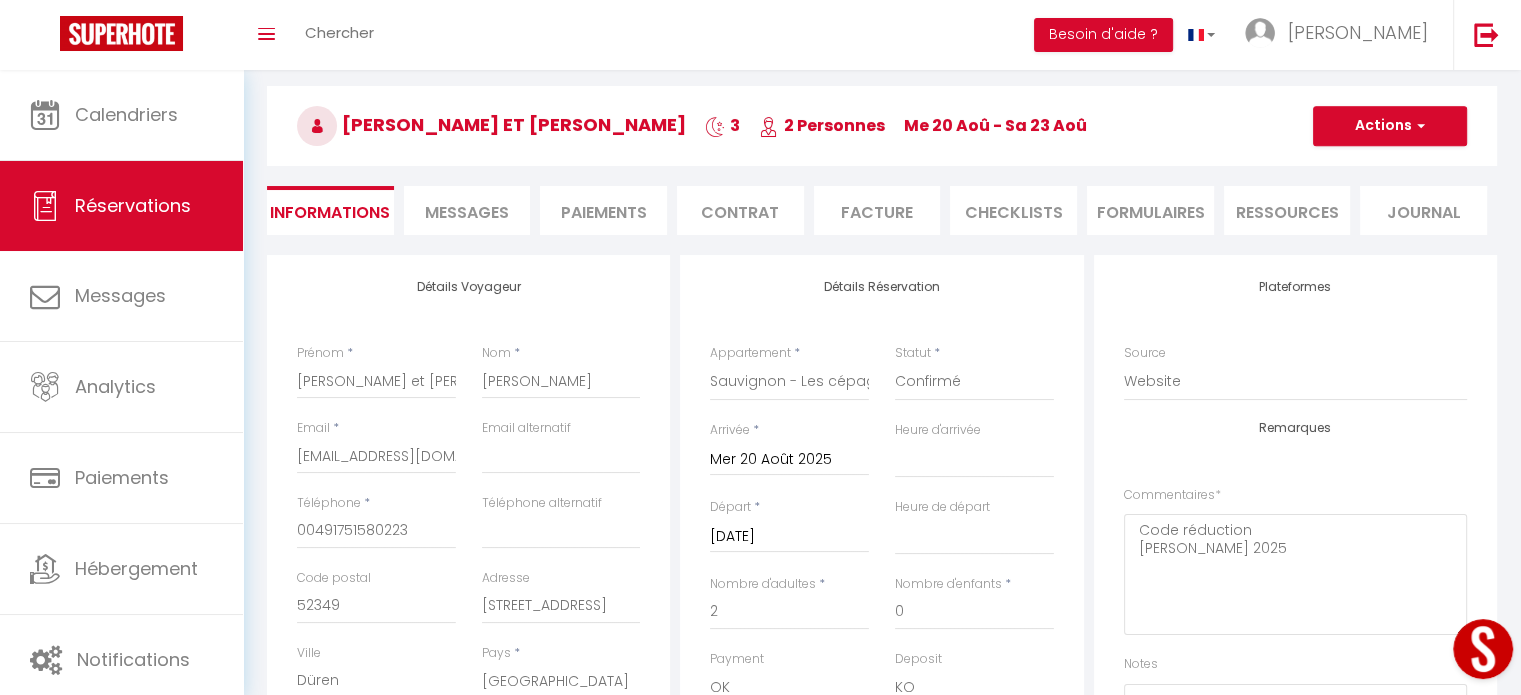 select 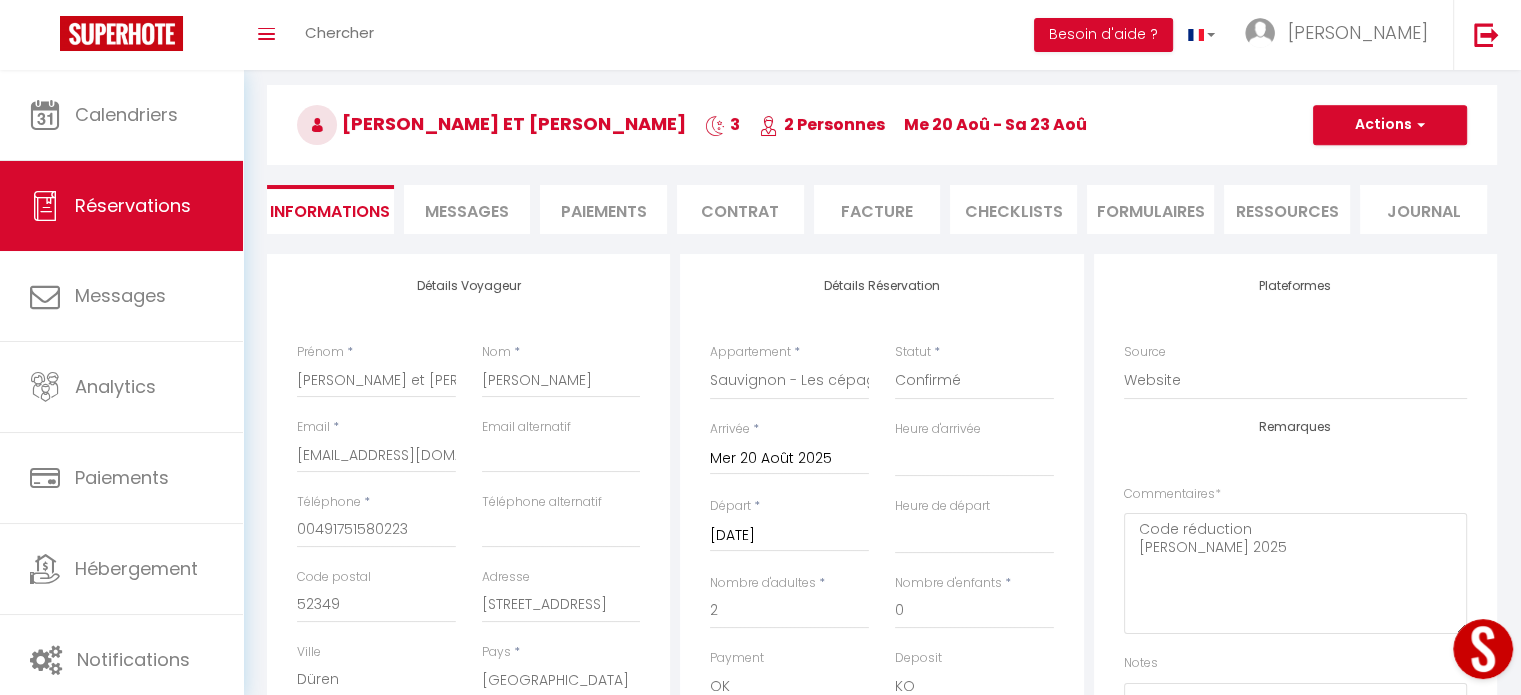 scroll, scrollTop: 76, scrollLeft: 0, axis: vertical 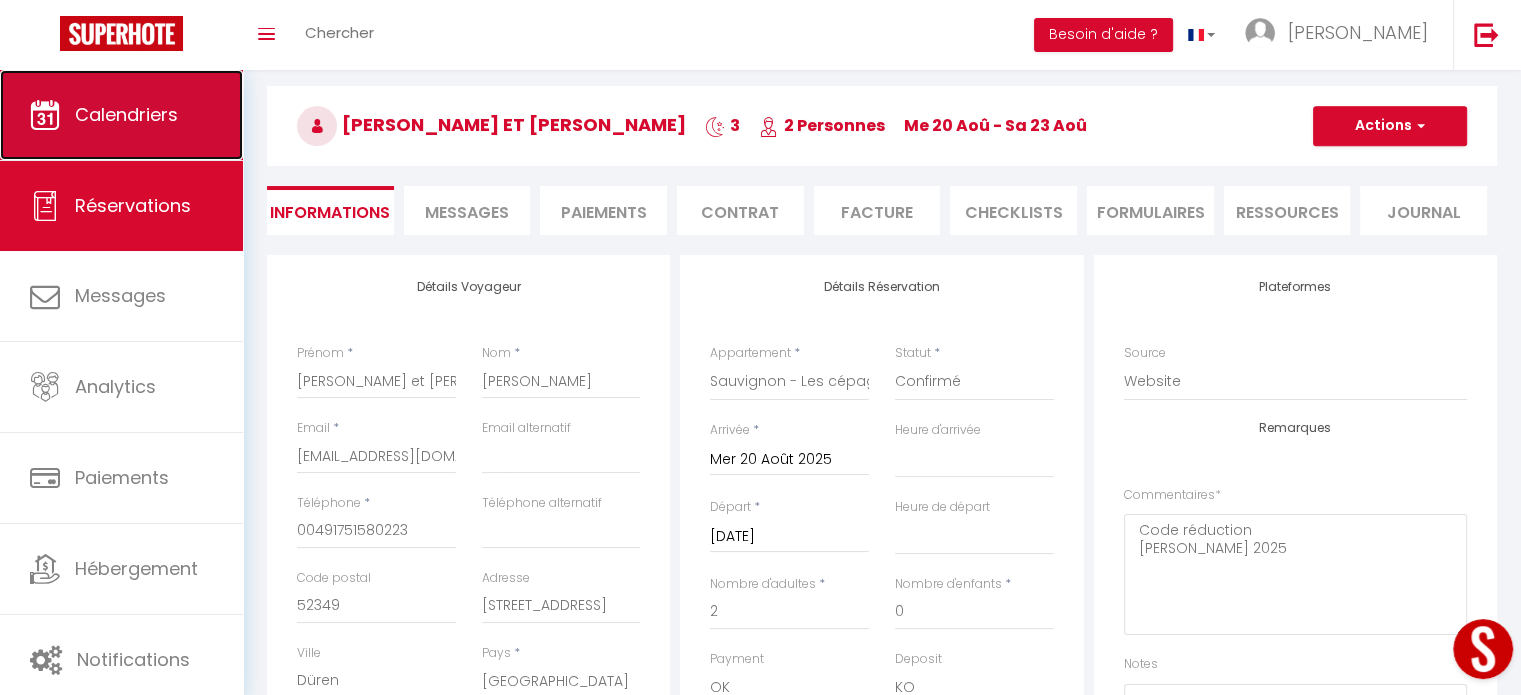 click on "Calendriers" at bounding box center [126, 114] 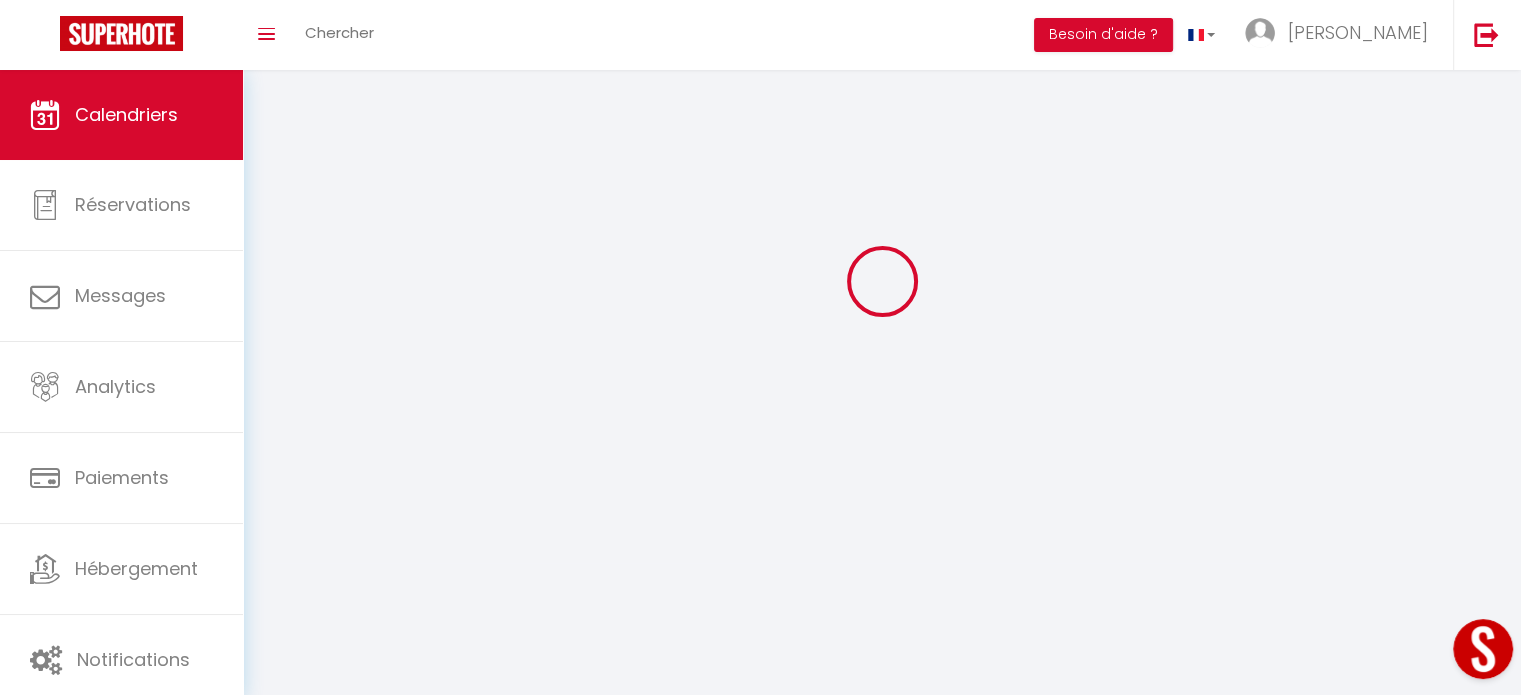 scroll, scrollTop: 0, scrollLeft: 0, axis: both 